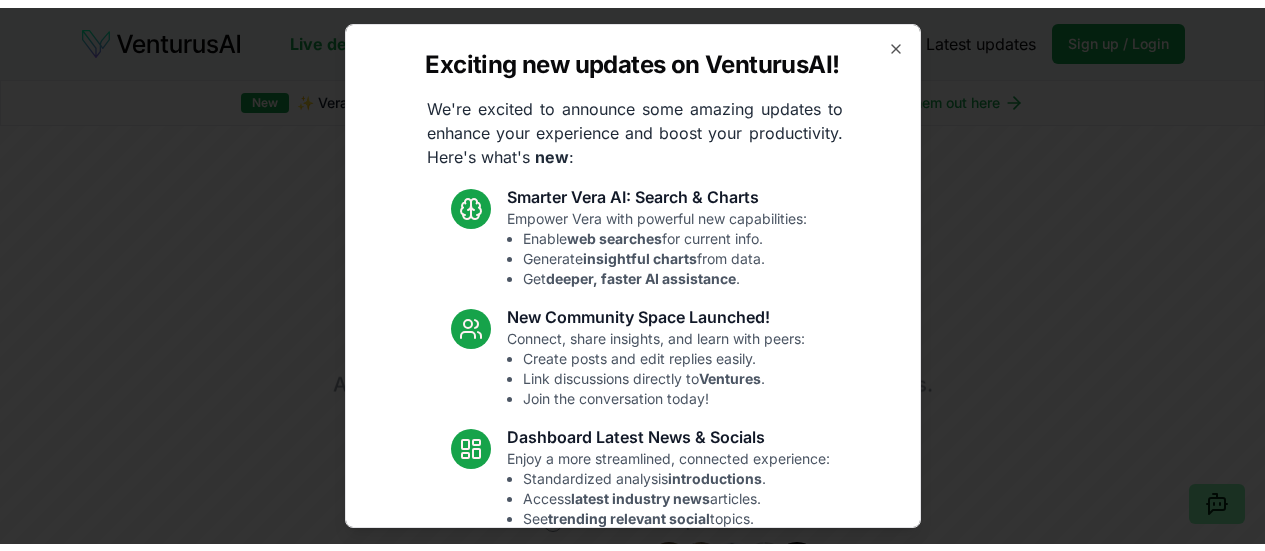 scroll, scrollTop: 0, scrollLeft: 0, axis: both 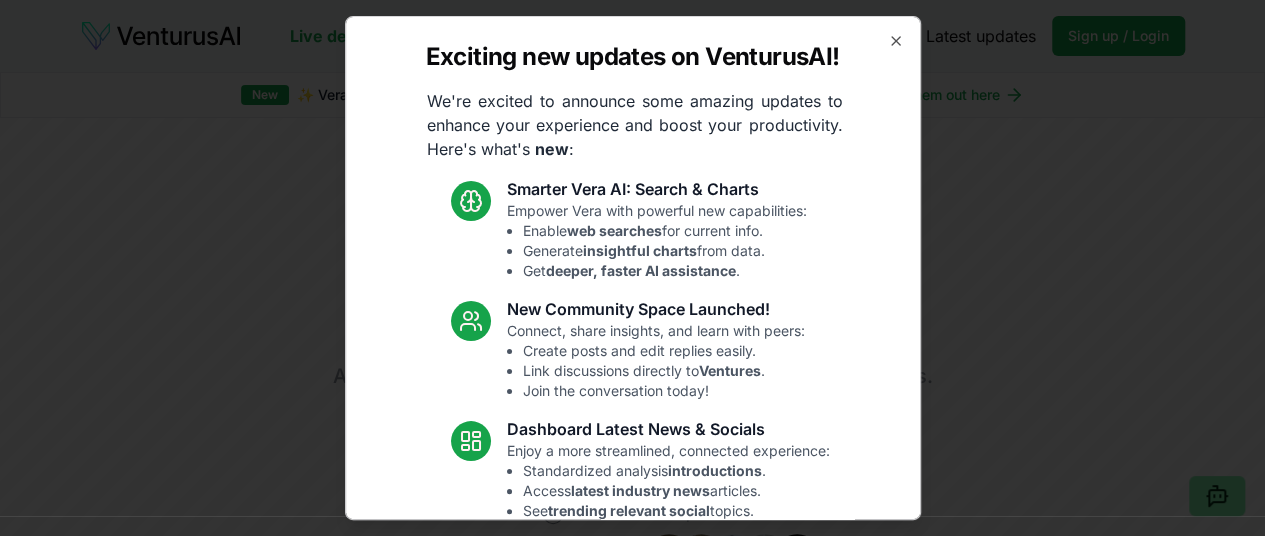 click on "New Community Space Launched!" at bounding box center [656, 309] 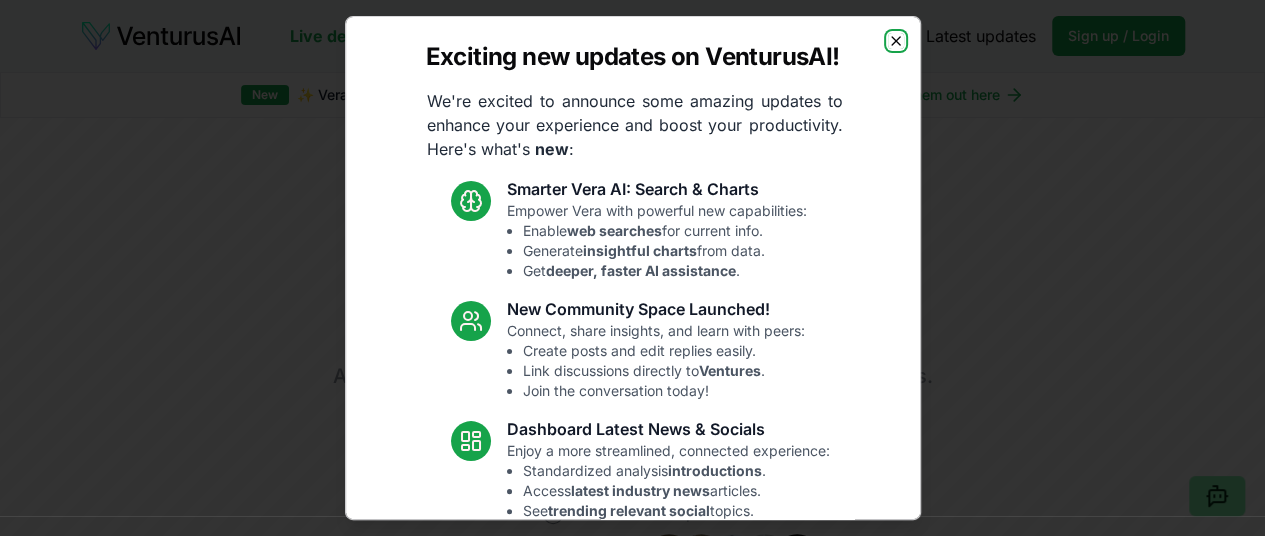 click 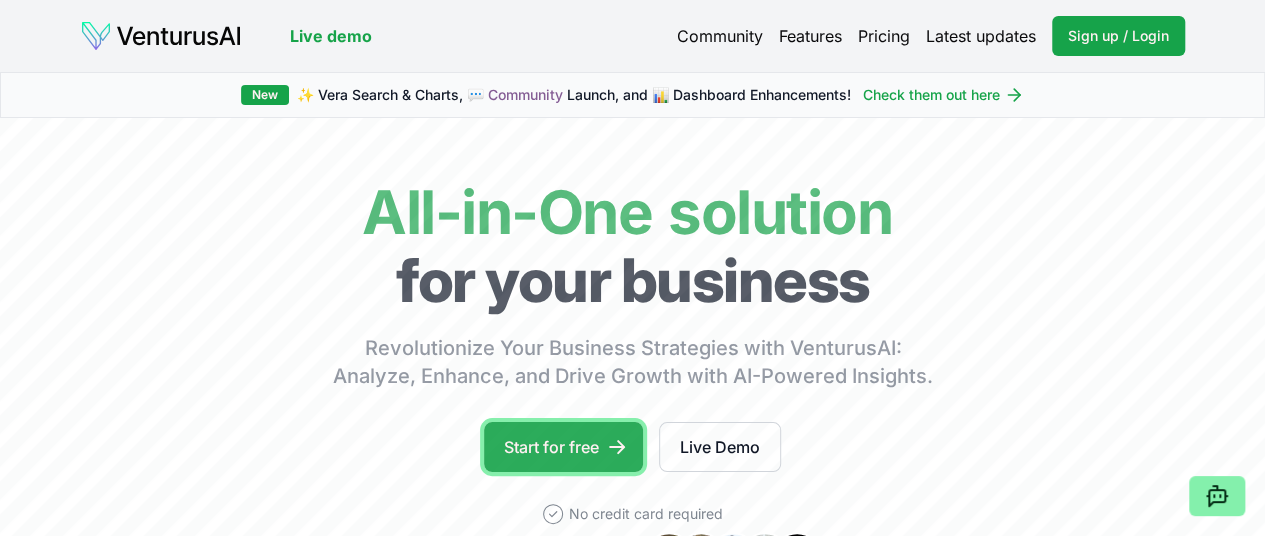 click on "Start for free" at bounding box center [563, 447] 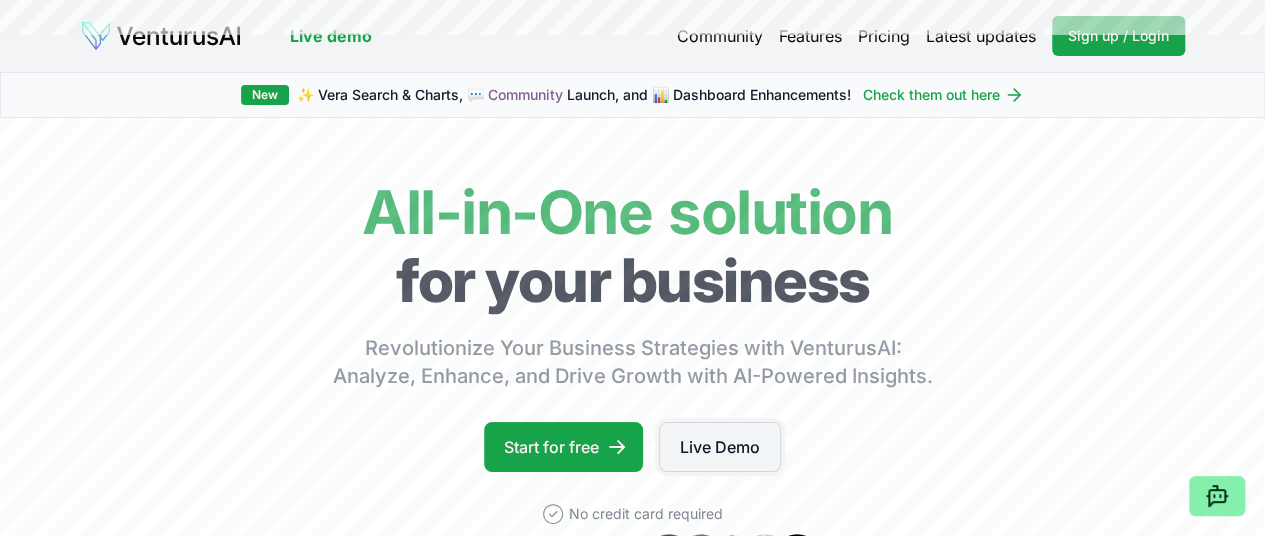 click on "Live Demo" at bounding box center [720, 447] 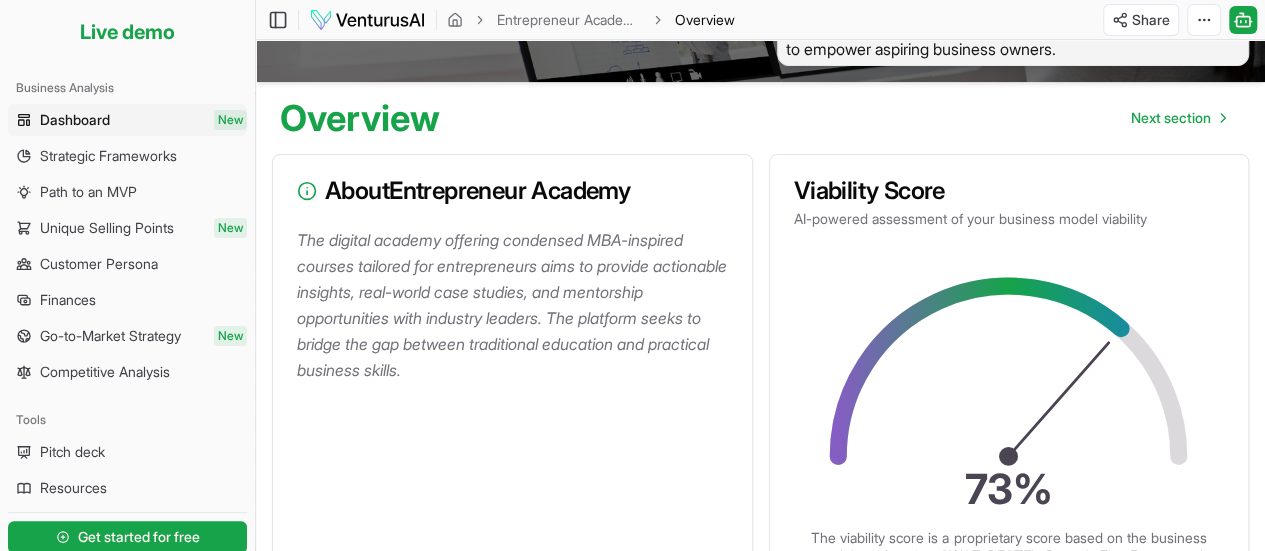 scroll, scrollTop: 0, scrollLeft: 0, axis: both 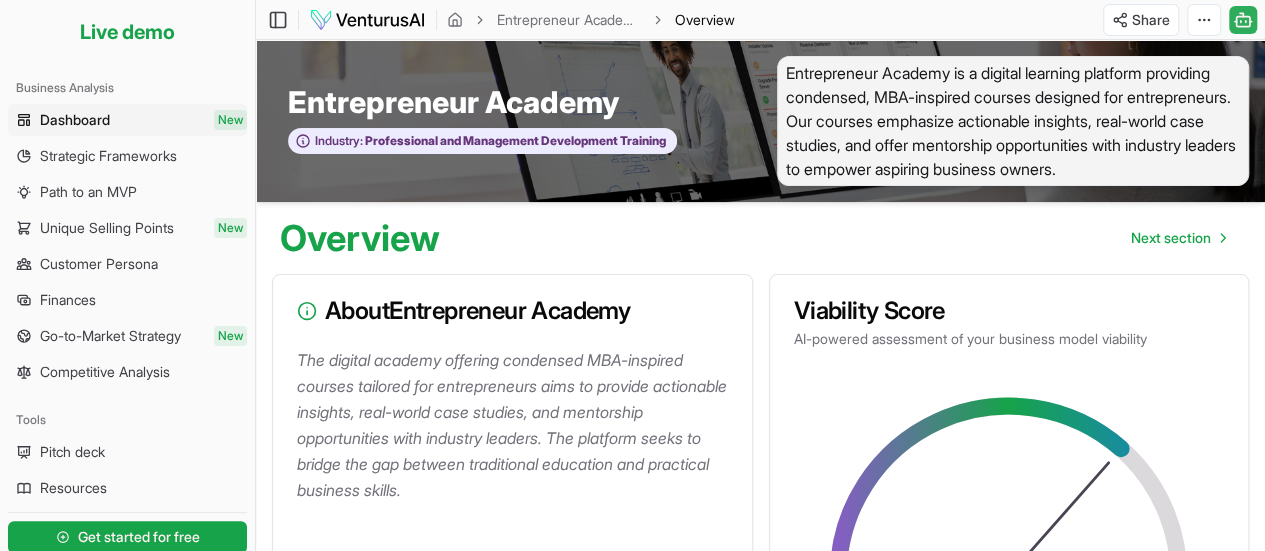 click 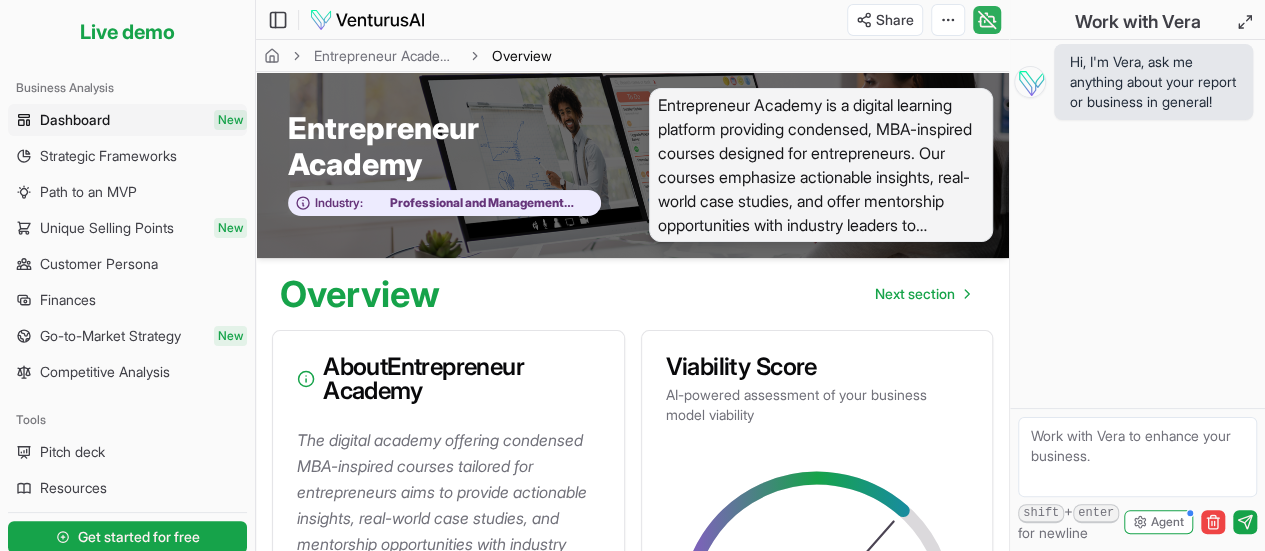 click at bounding box center (1137, 457) 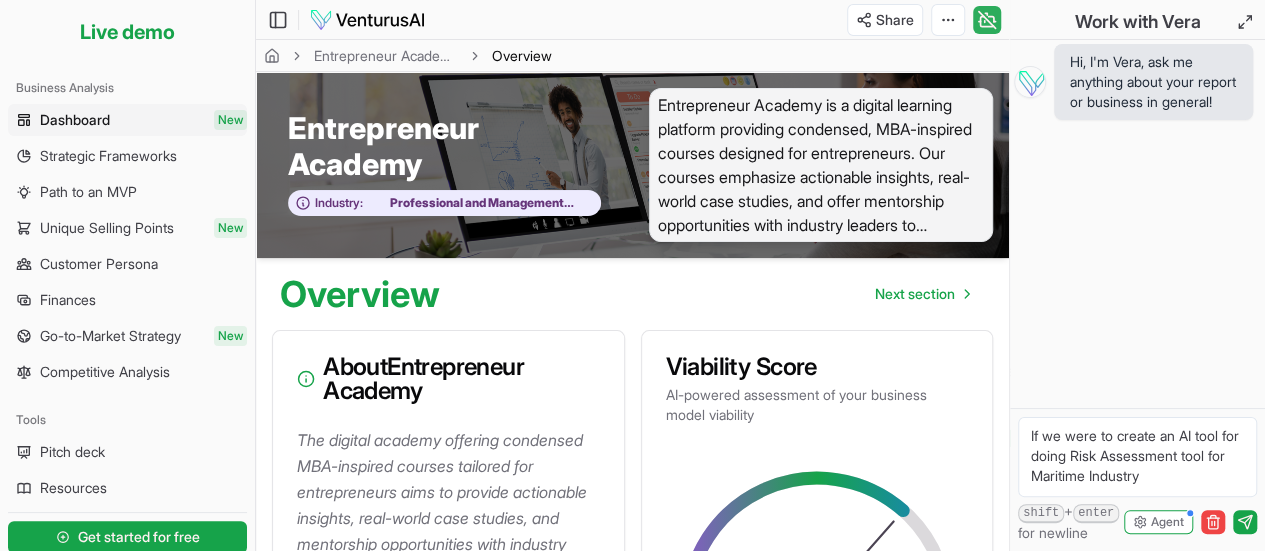 click on "If we were to create an AI tool for doing Risk Assessment tool for Maritime Industry" at bounding box center (1137, 457) 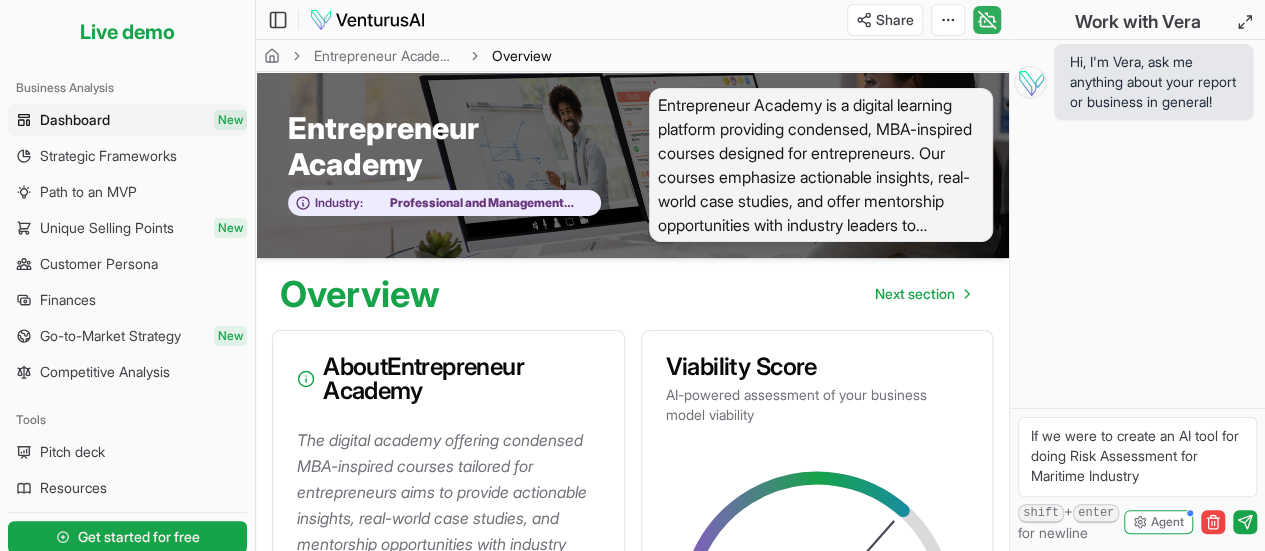 click on "If we were to create an AI tool for doing Risk Assessment for Maritime Industry" at bounding box center (1137, 457) 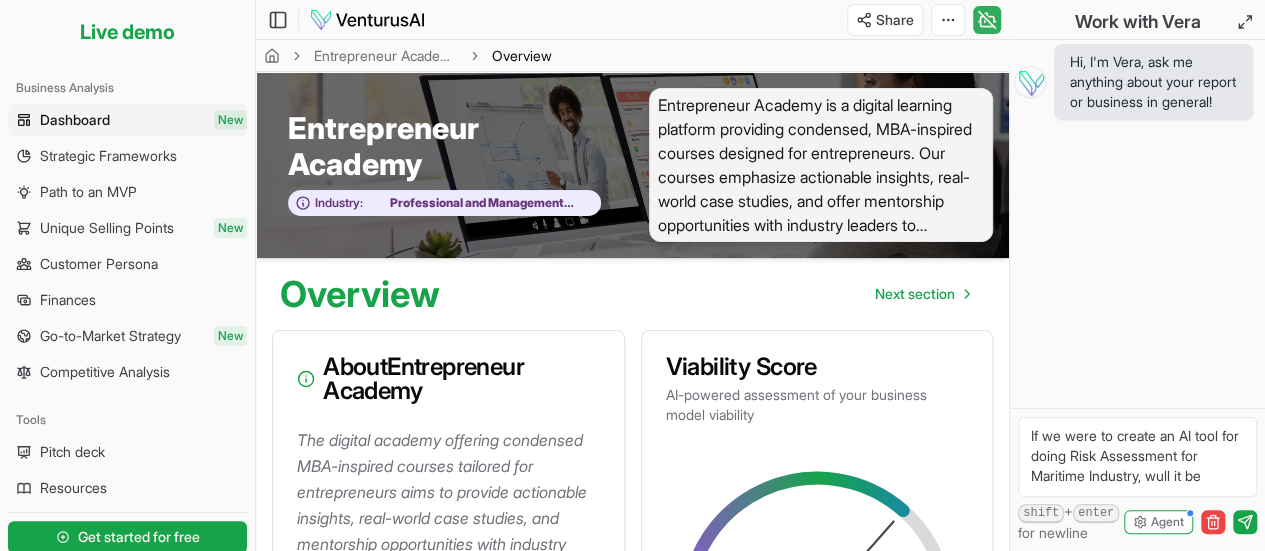 click on "If we were to create an AI tool for doing Risk Assessment for Maritime Industry, wull it be" at bounding box center [1137, 457] 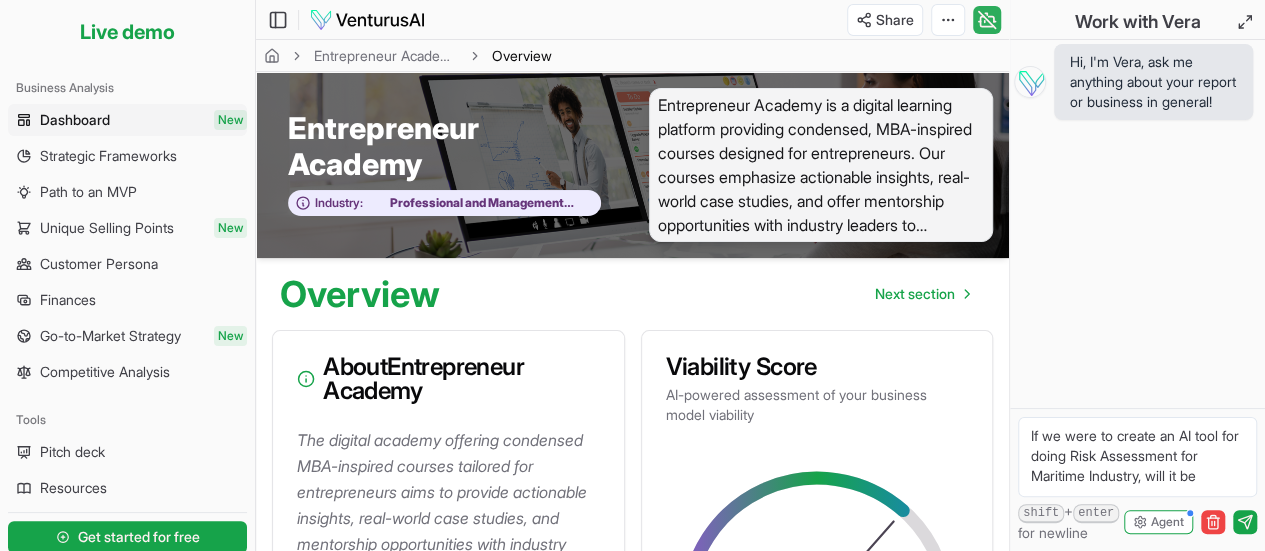 click on "If we were to create an AI tool for doing Risk Assessment for Maritime Industry, will it be" at bounding box center [1137, 457] 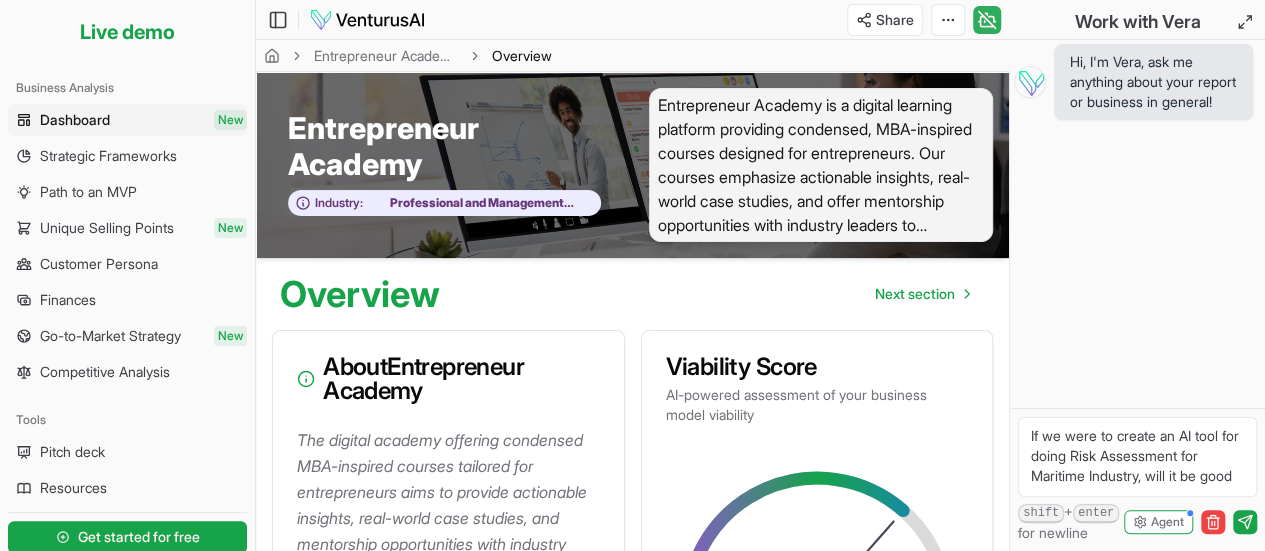 scroll, scrollTop: 7, scrollLeft: 0, axis: vertical 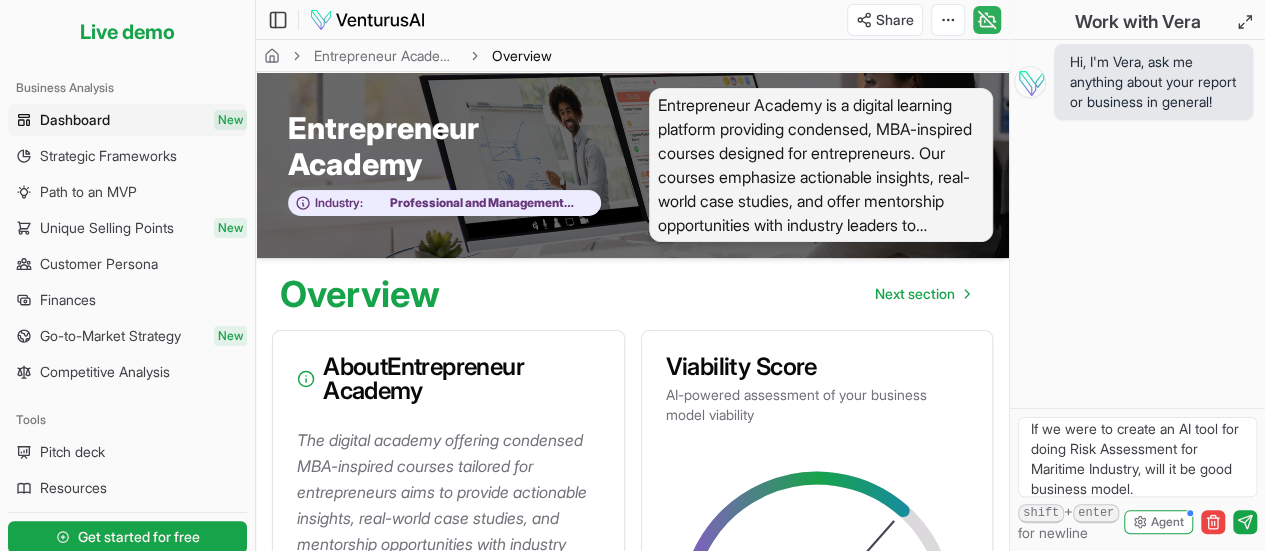 type on "If we were to create an AI tool for doing Risk Assessment for Maritime Industry, will it be good business model." 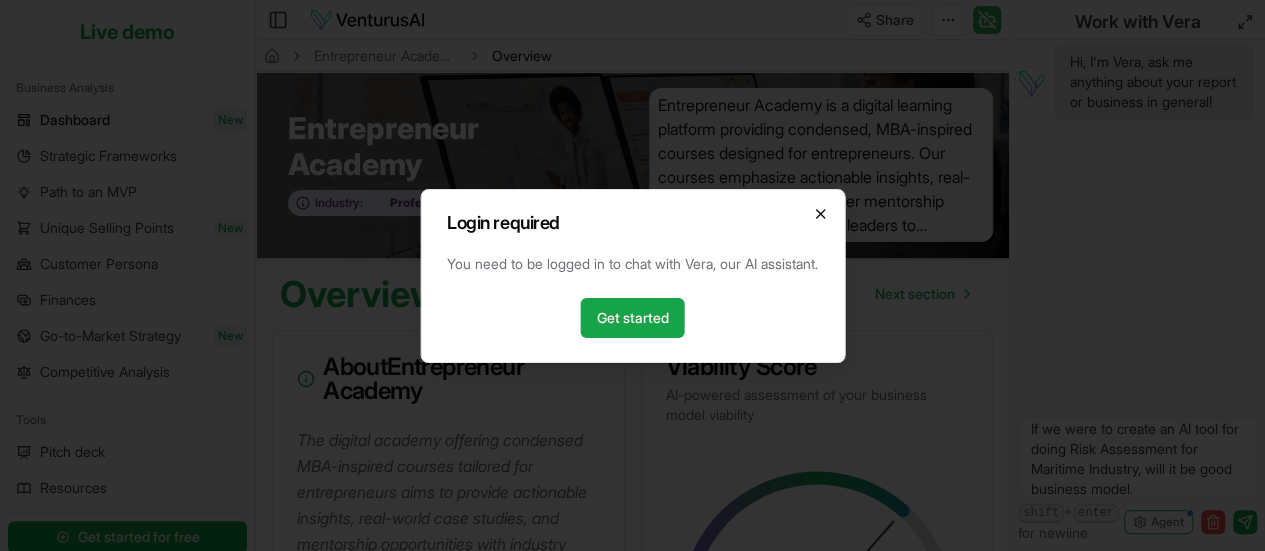 click 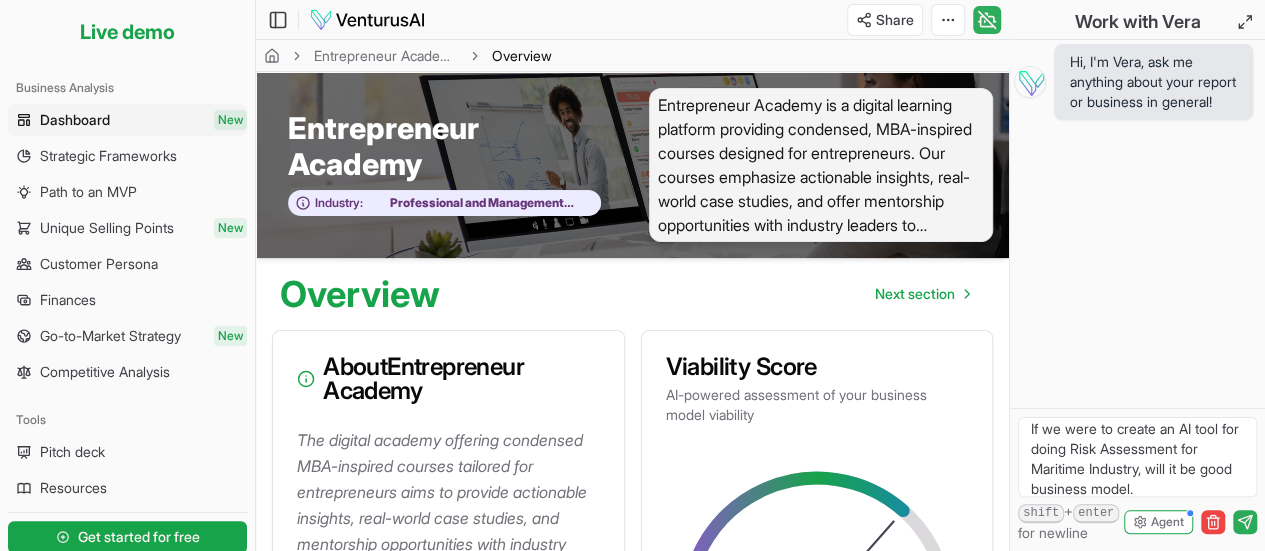 click 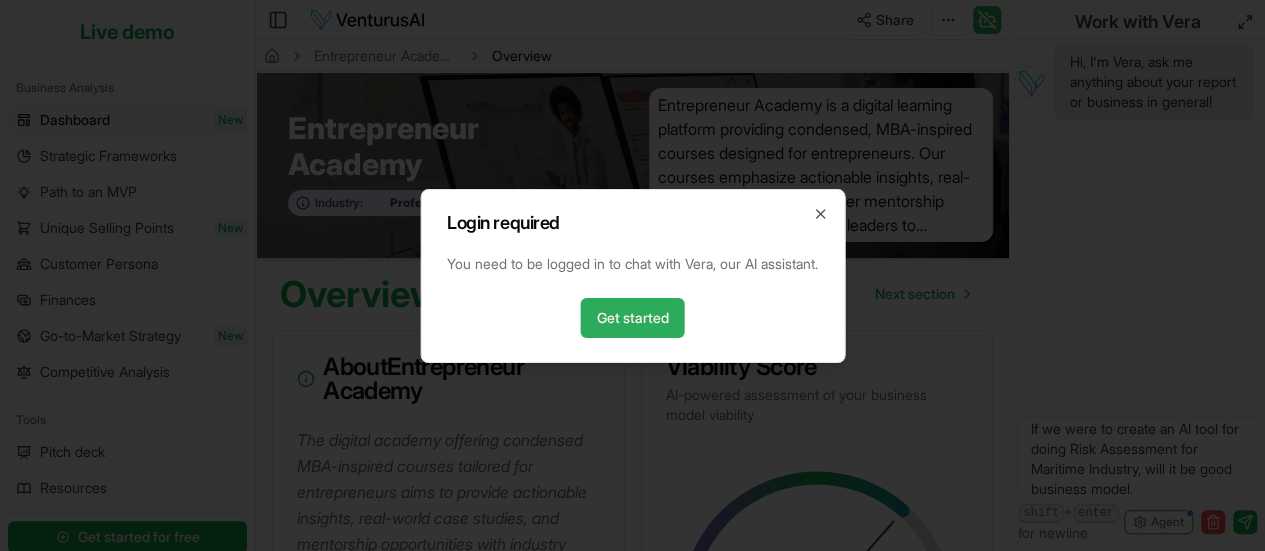 click on "Get started" at bounding box center (633, 318) 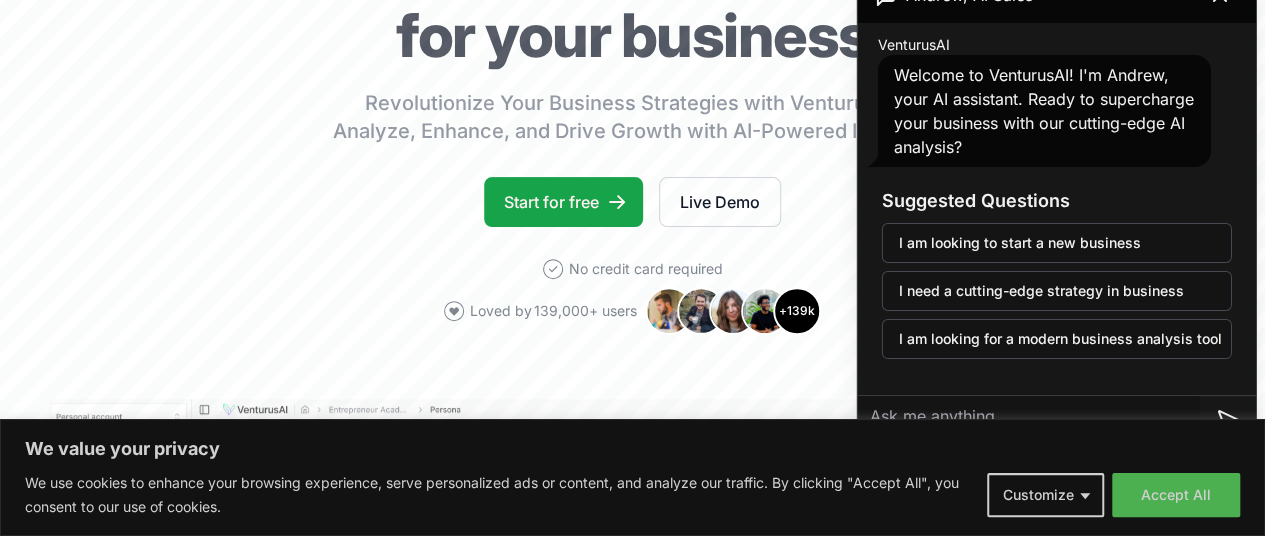 scroll, scrollTop: 238, scrollLeft: 0, axis: vertical 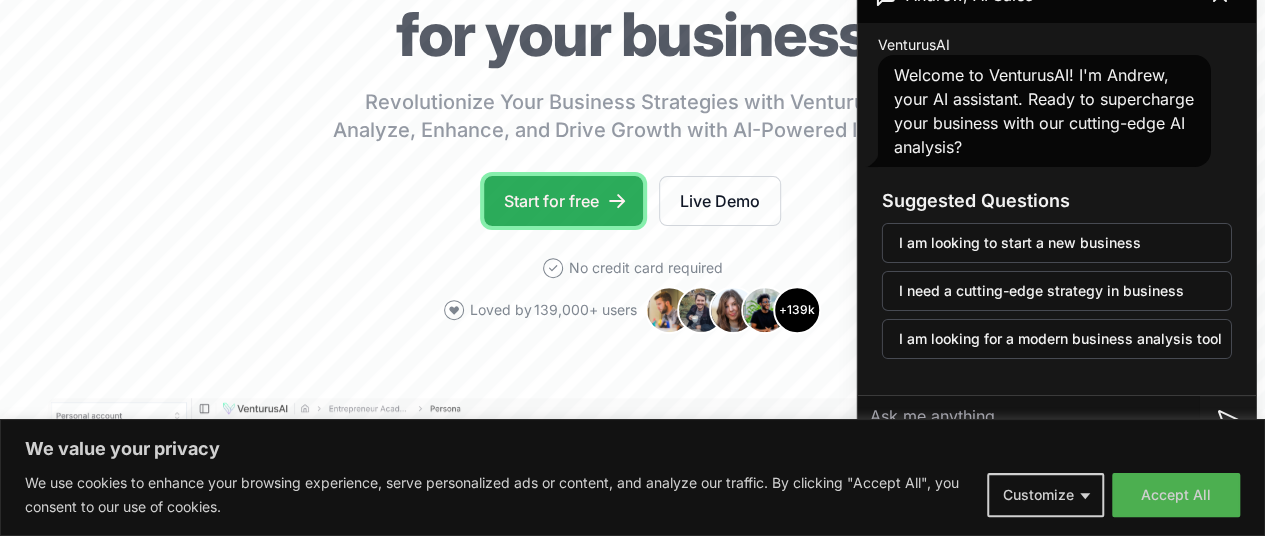 click on "Start for free" at bounding box center (563, 201) 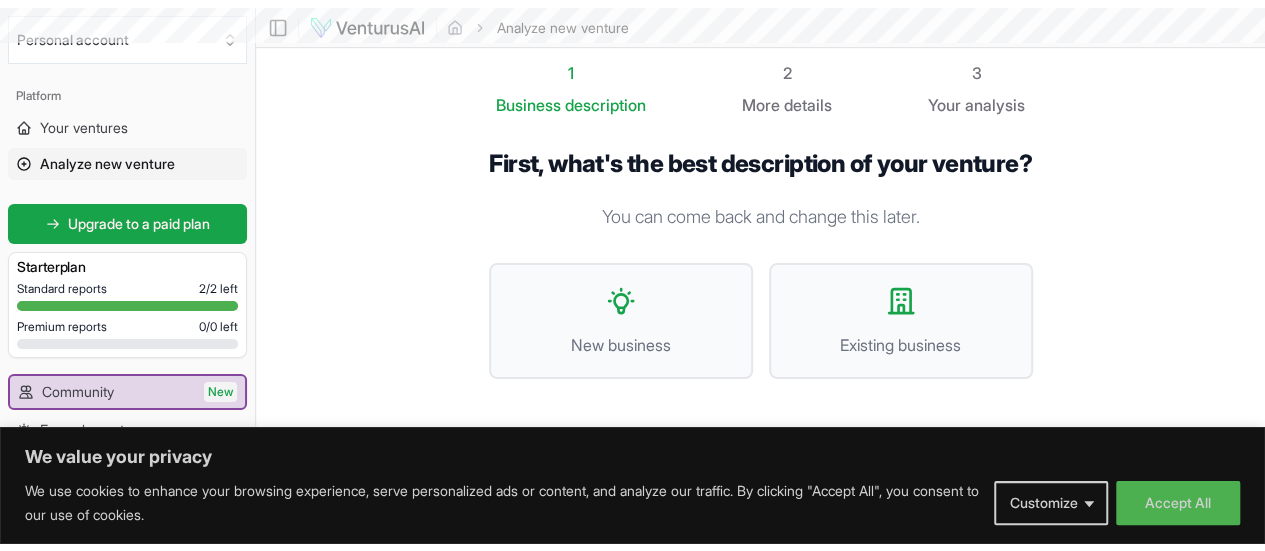 scroll, scrollTop: 0, scrollLeft: 0, axis: both 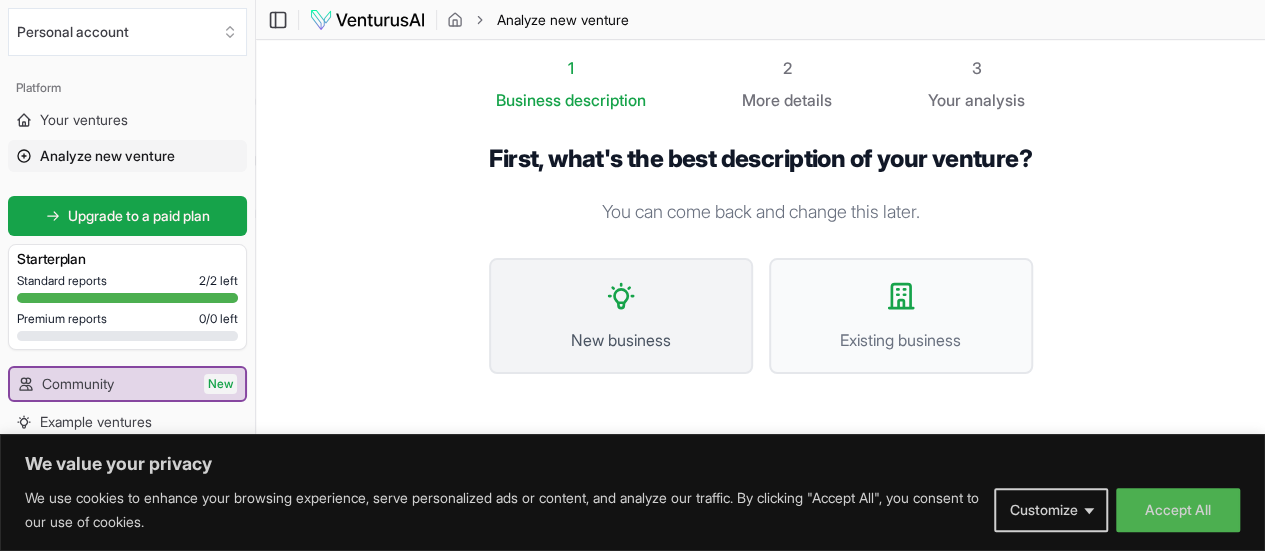 click 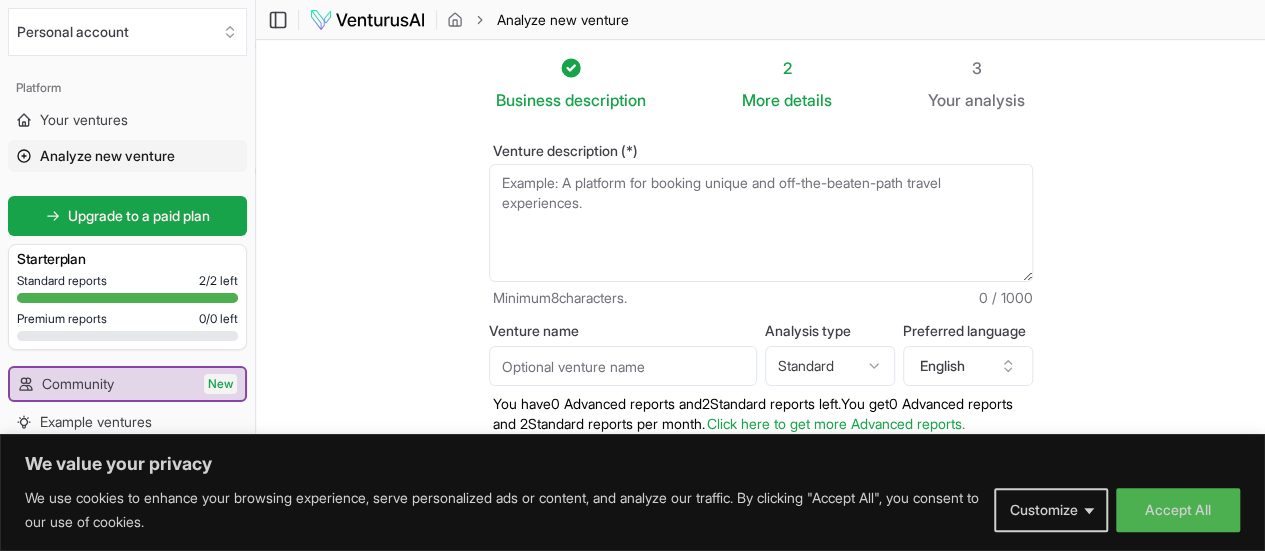 click on "Venture description (*)" at bounding box center [761, 223] 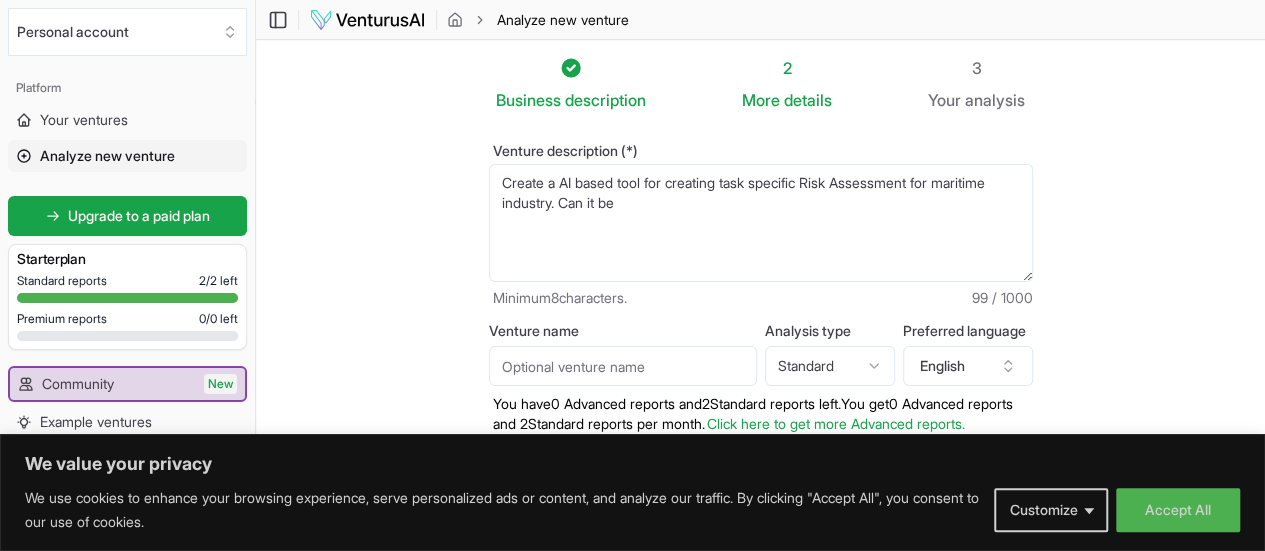 click on "Create a AI based tool for creating task specific Risk Assessment for maritime industry. Can it be" at bounding box center (761, 223) 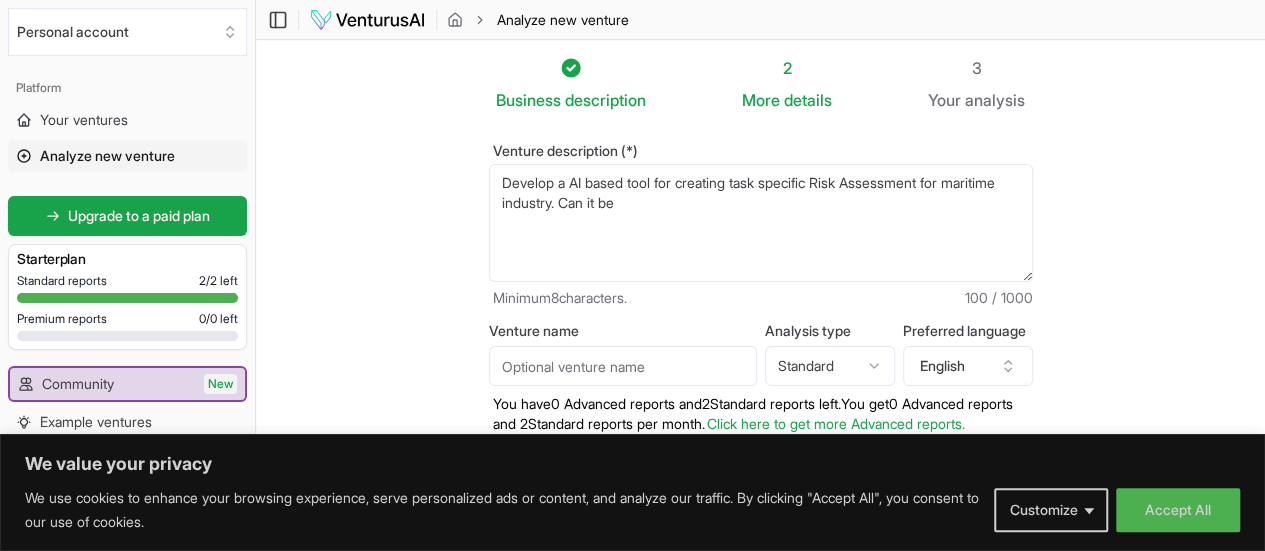 click on "Develop a AI based tool for creating task specific Risk Assessment for maritime industry. Can it be" at bounding box center [761, 223] 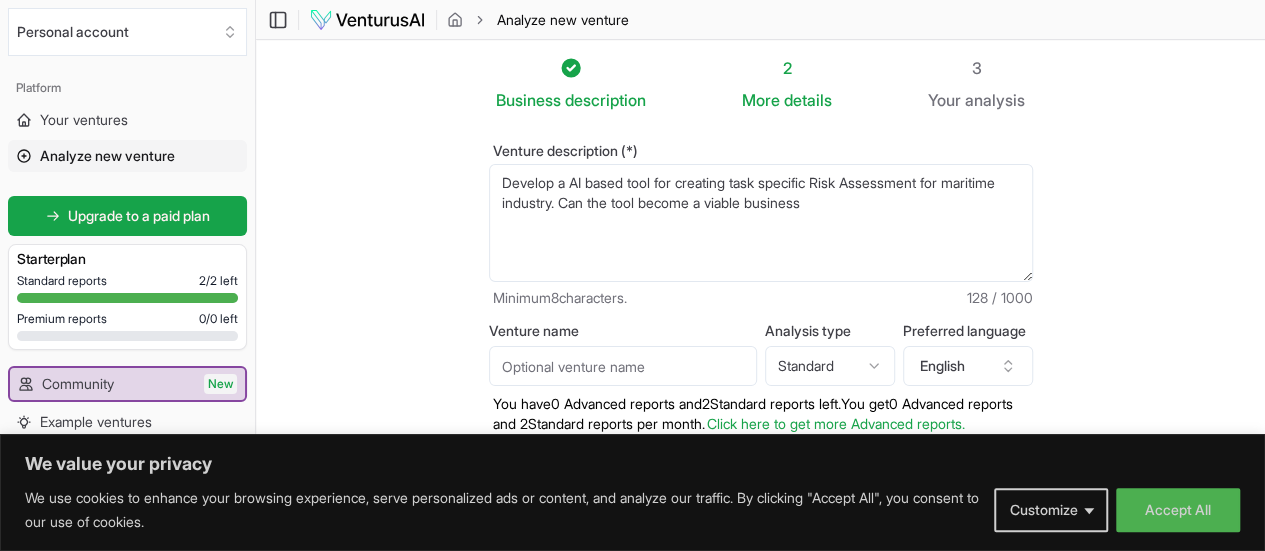 click on "Develop a AI based tool for creating task specific Risk Assessment for maritime industry. Can the tool become a viable business" at bounding box center [761, 223] 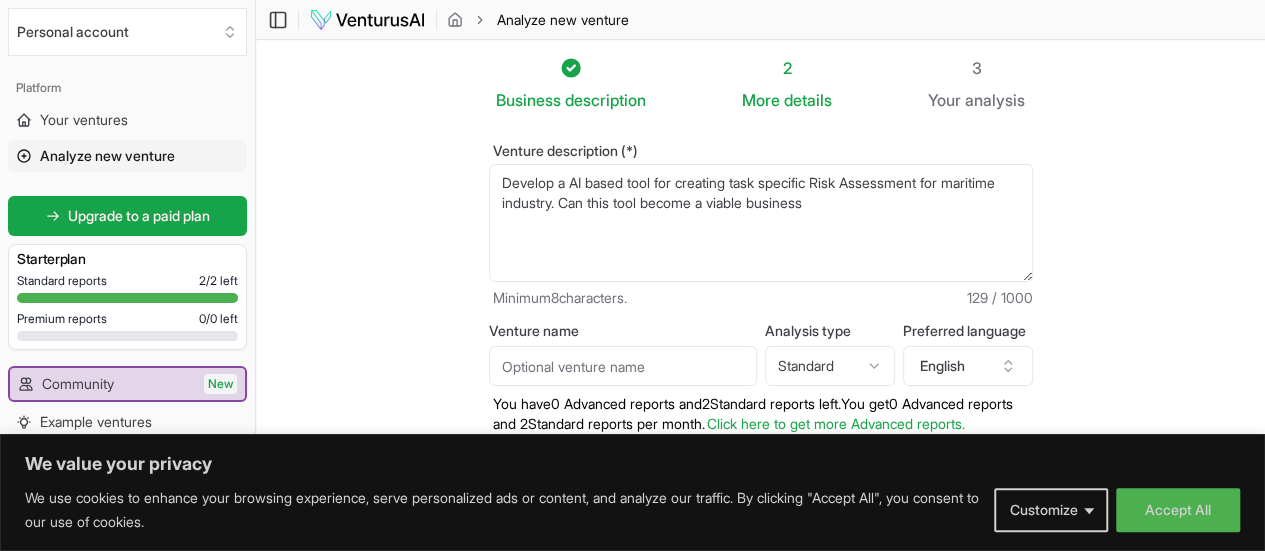 click on "Develop a AI based tool for creating task specific Risk Assessment for maritime industry. Can this tool become a viable business" at bounding box center [761, 223] 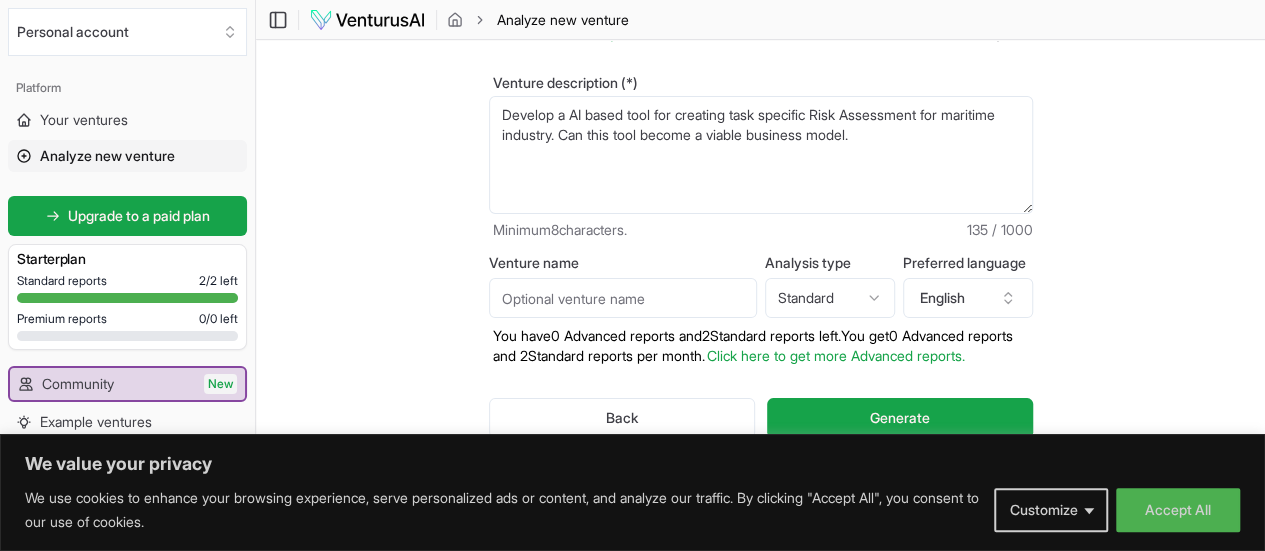 scroll, scrollTop: 52, scrollLeft: 0, axis: vertical 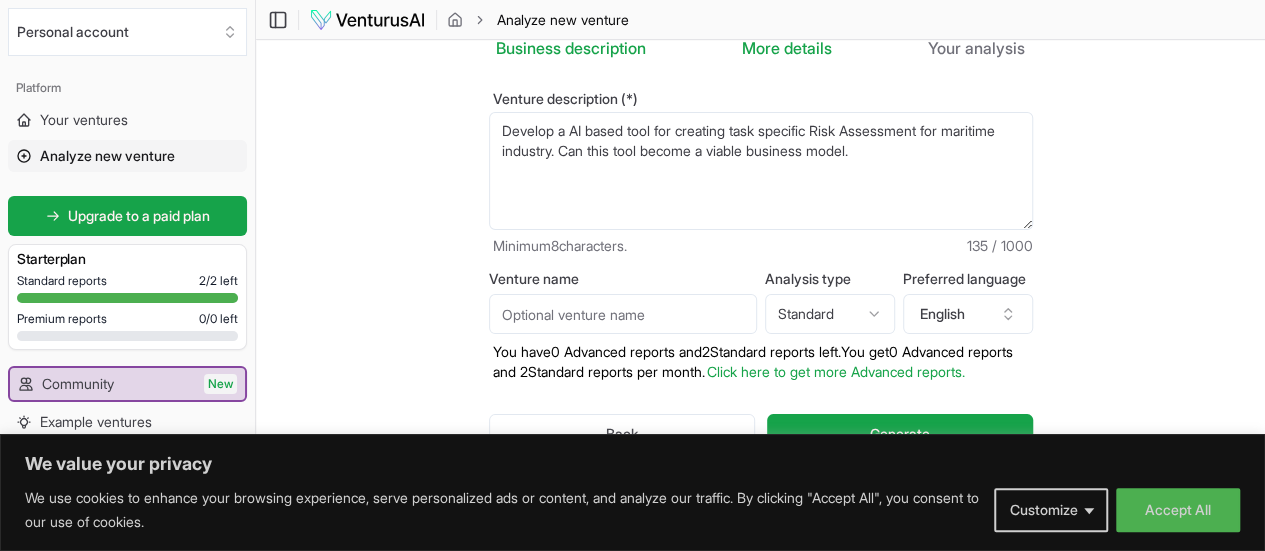 type on "Develop a AI based tool for creating task specific Risk Assessment for maritime industry. Can this tool become a viable business model." 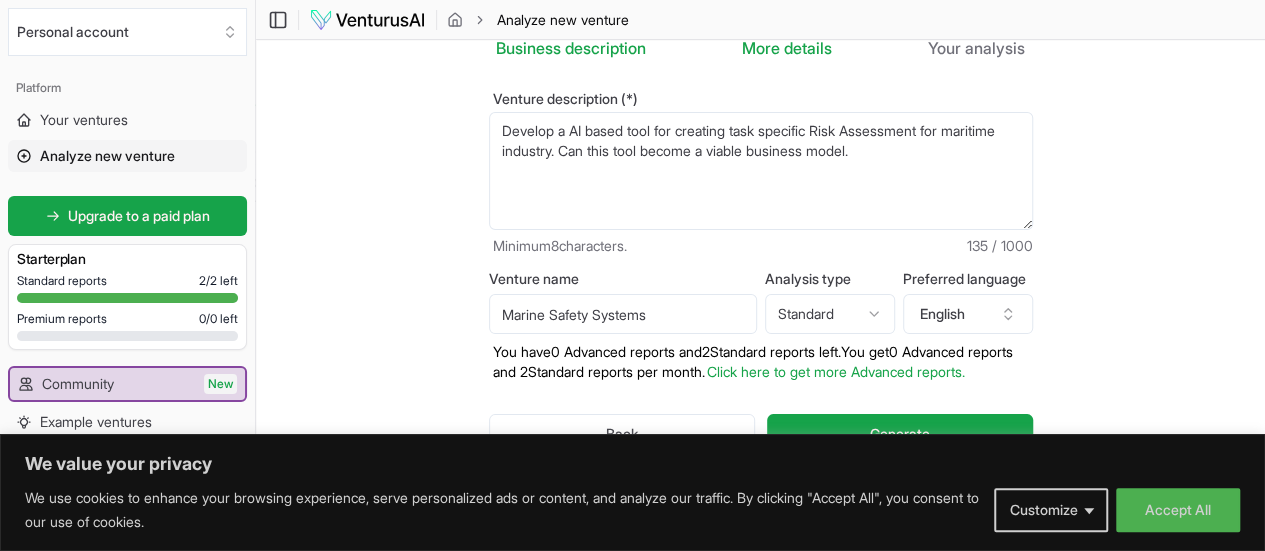 click on "Marine Safety Systems" at bounding box center (623, 314) 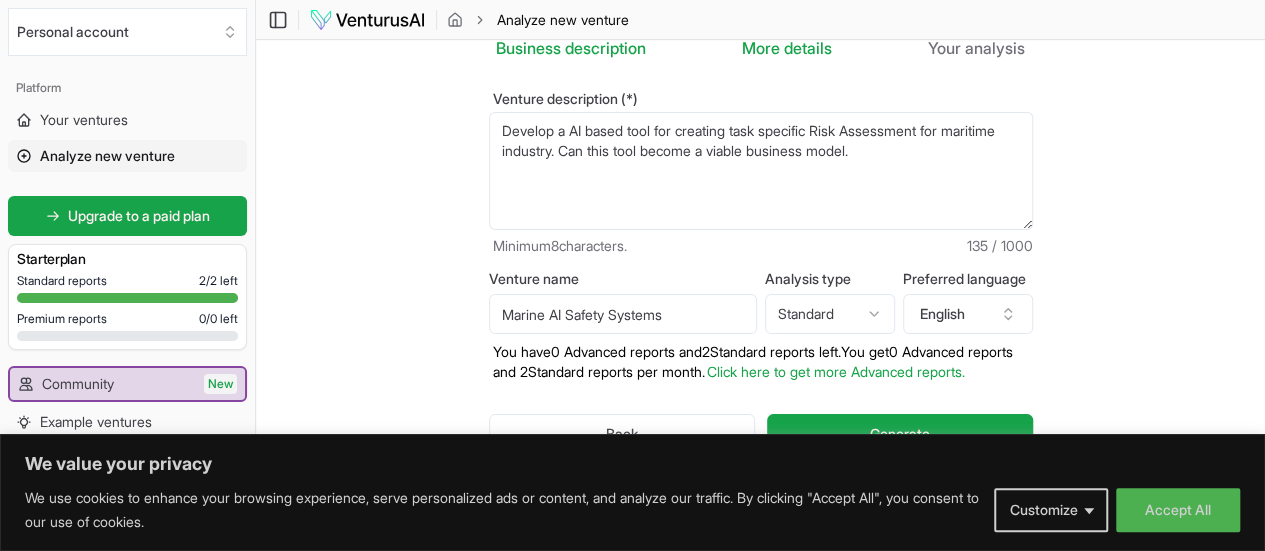 click on "Marine AI Safety Systems" at bounding box center [623, 314] 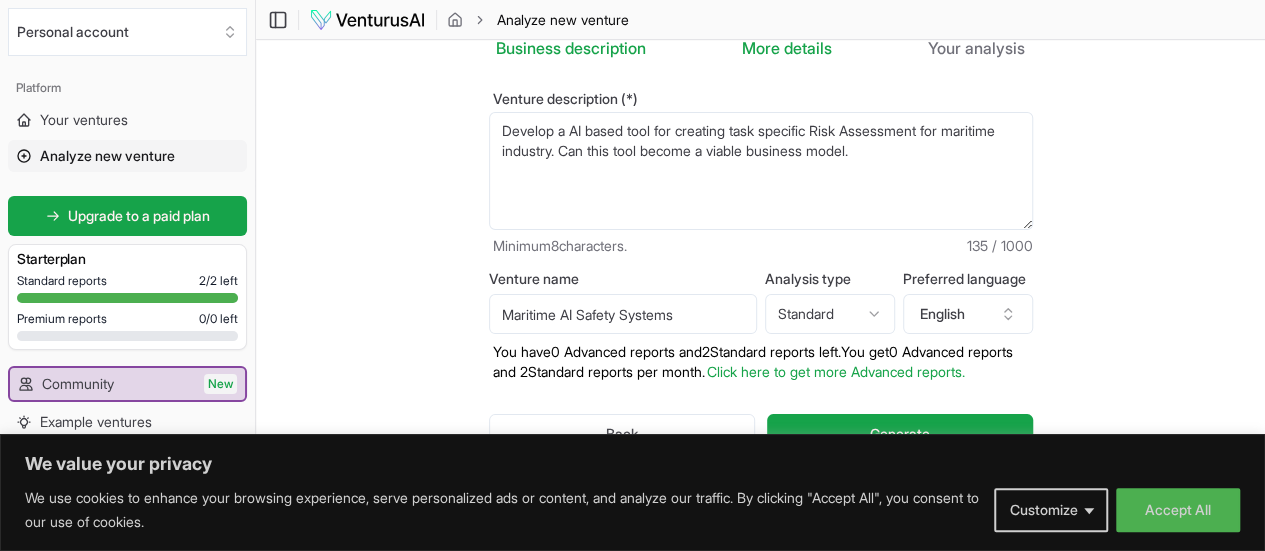 scroll, scrollTop: 135, scrollLeft: 0, axis: vertical 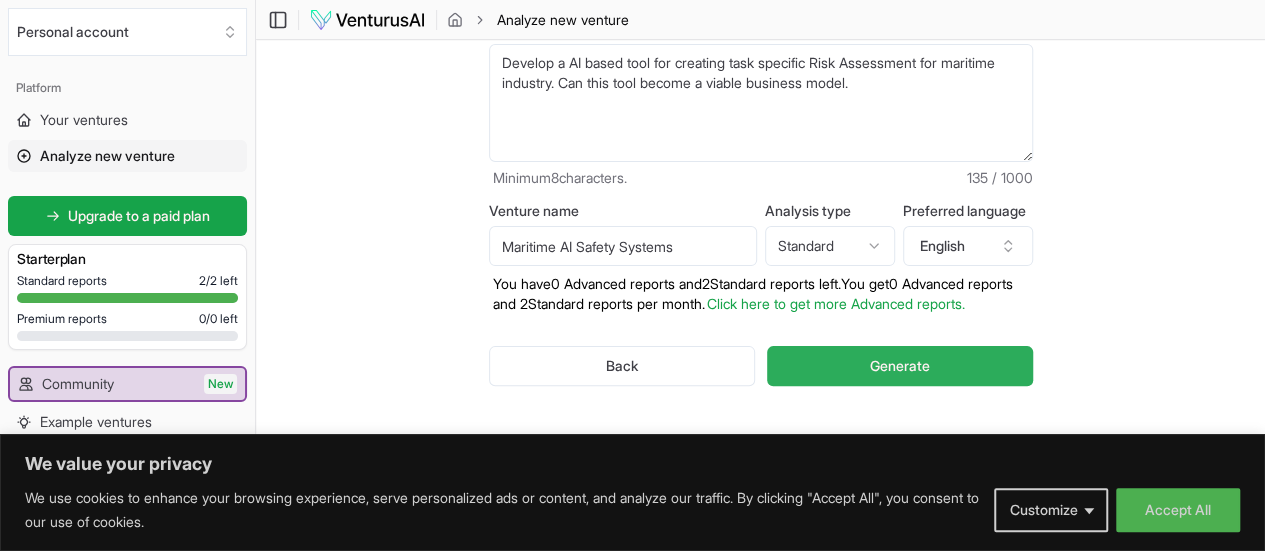 type on "Maritime AI Safety Systems" 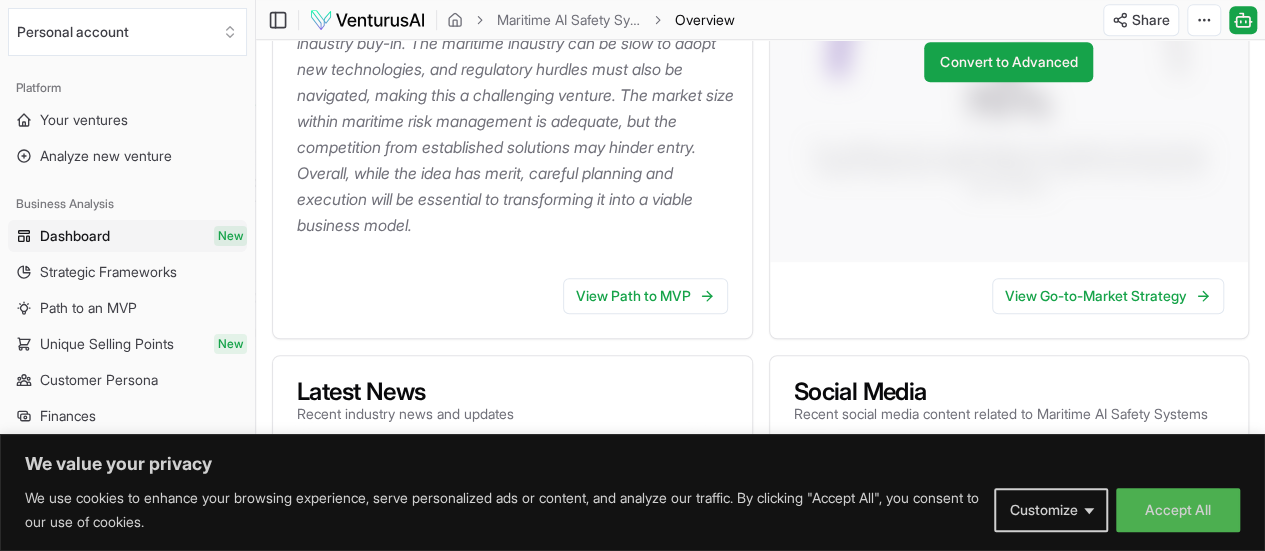 scroll, scrollTop: 576, scrollLeft: 0, axis: vertical 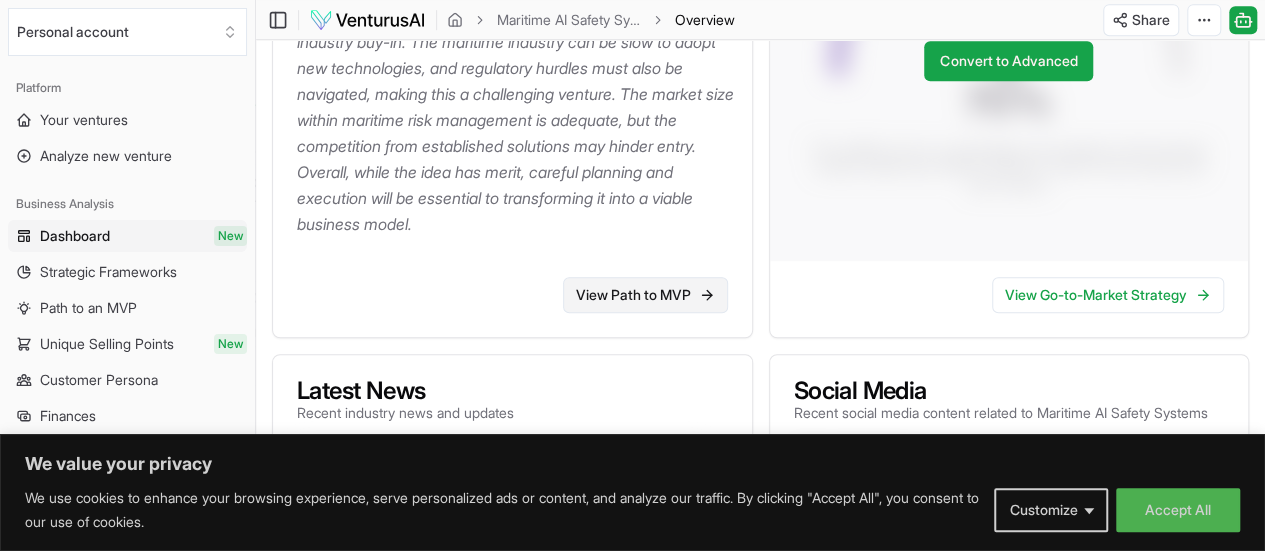 click on "View Path to MVP" at bounding box center [645, 295] 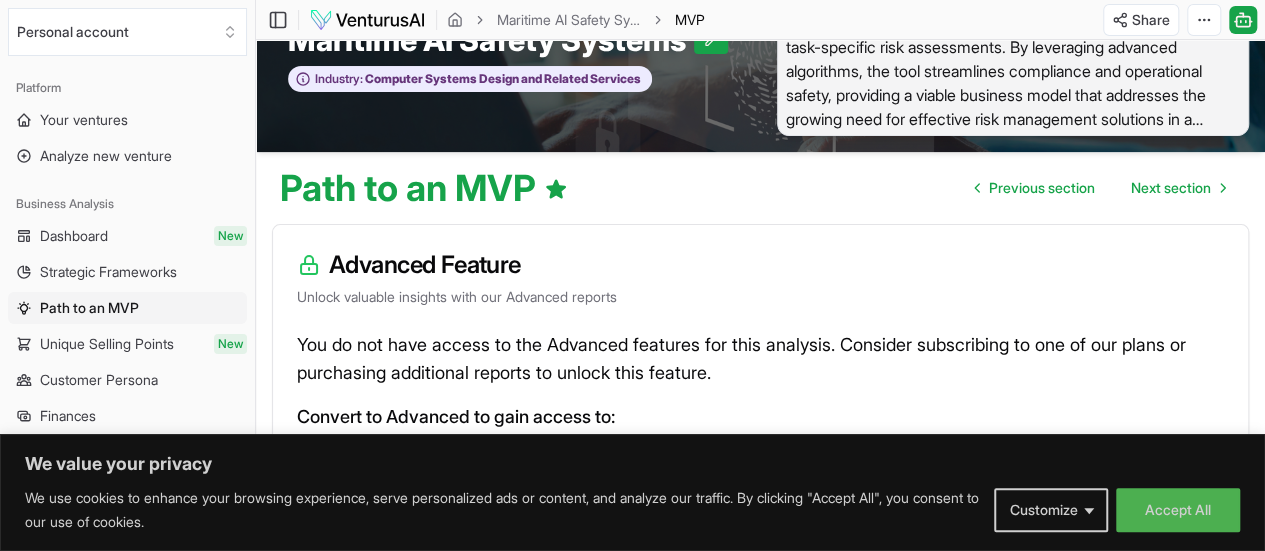 scroll, scrollTop: 0, scrollLeft: 0, axis: both 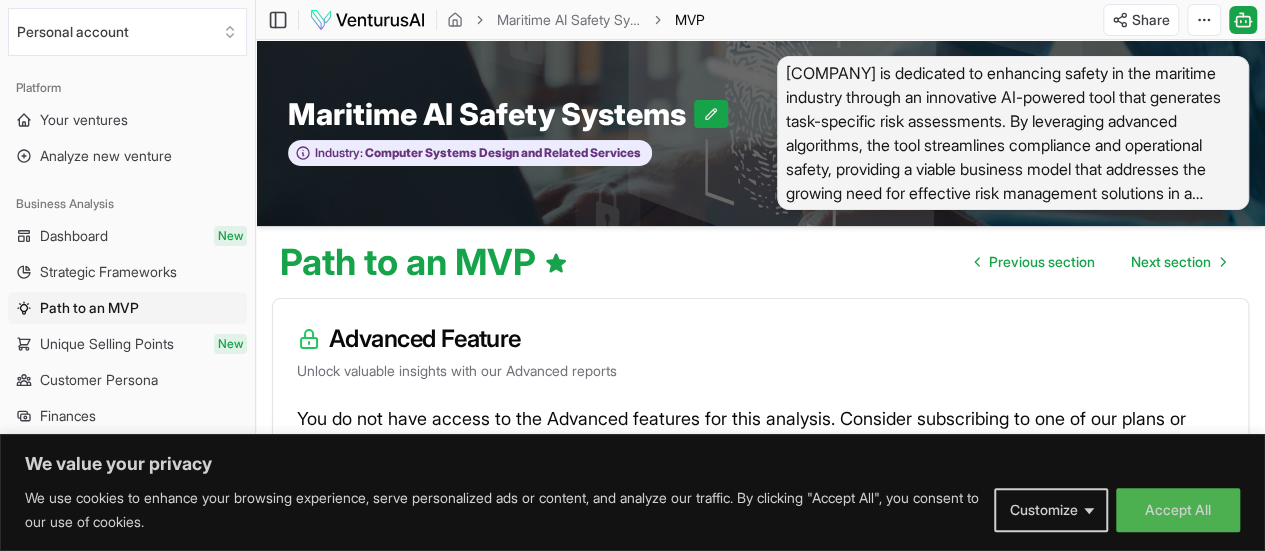 click on "Maritime AI Safety Systems is dedicated to enhancing safety in the maritime industry through an innovative AI-powered tool that generates task-specific risk assessments. By leveraging advanced algorithms, the tool streamlines compliance and operational safety, providing a viable business model that addresses the growing need for effective risk management solutions in a complex and high-stakes environment." at bounding box center [1013, 133] 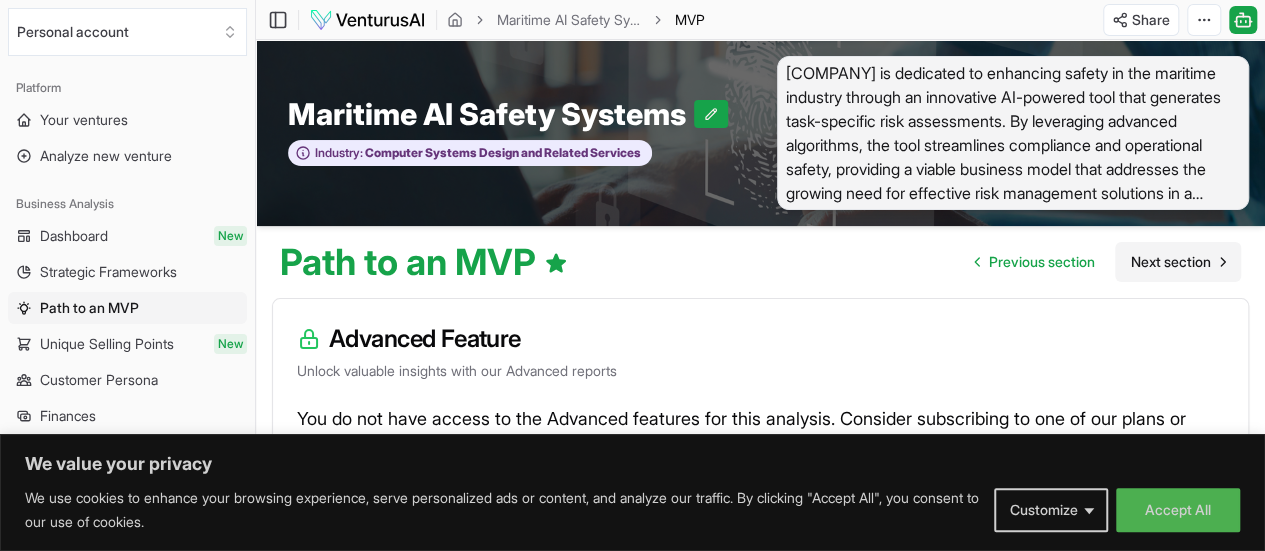 click on "Next section" at bounding box center [1171, 262] 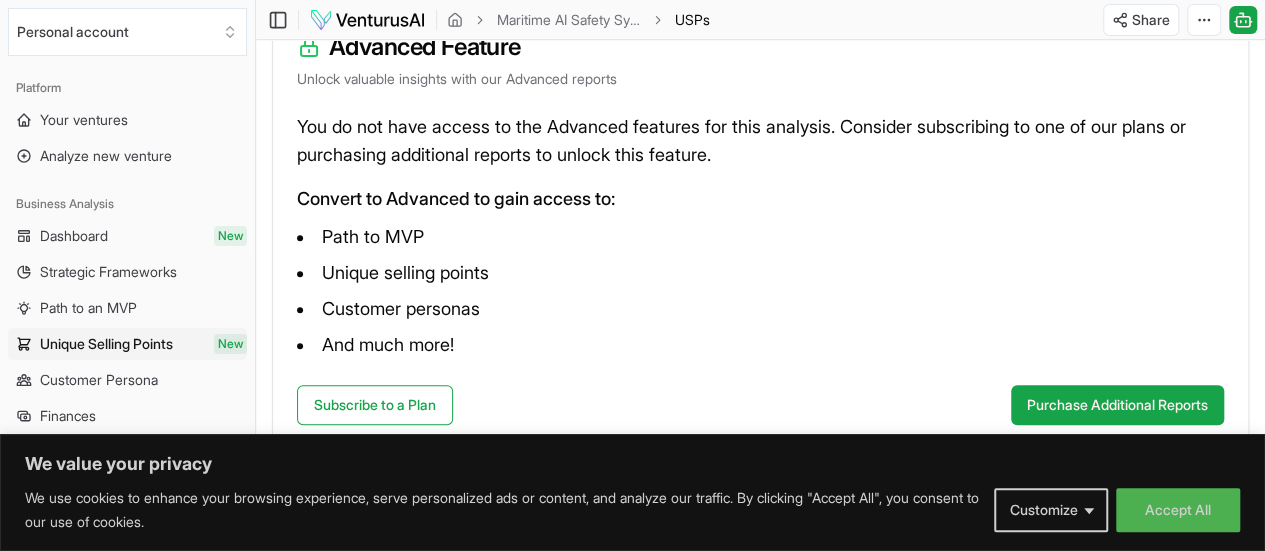 scroll, scrollTop: 0, scrollLeft: 0, axis: both 